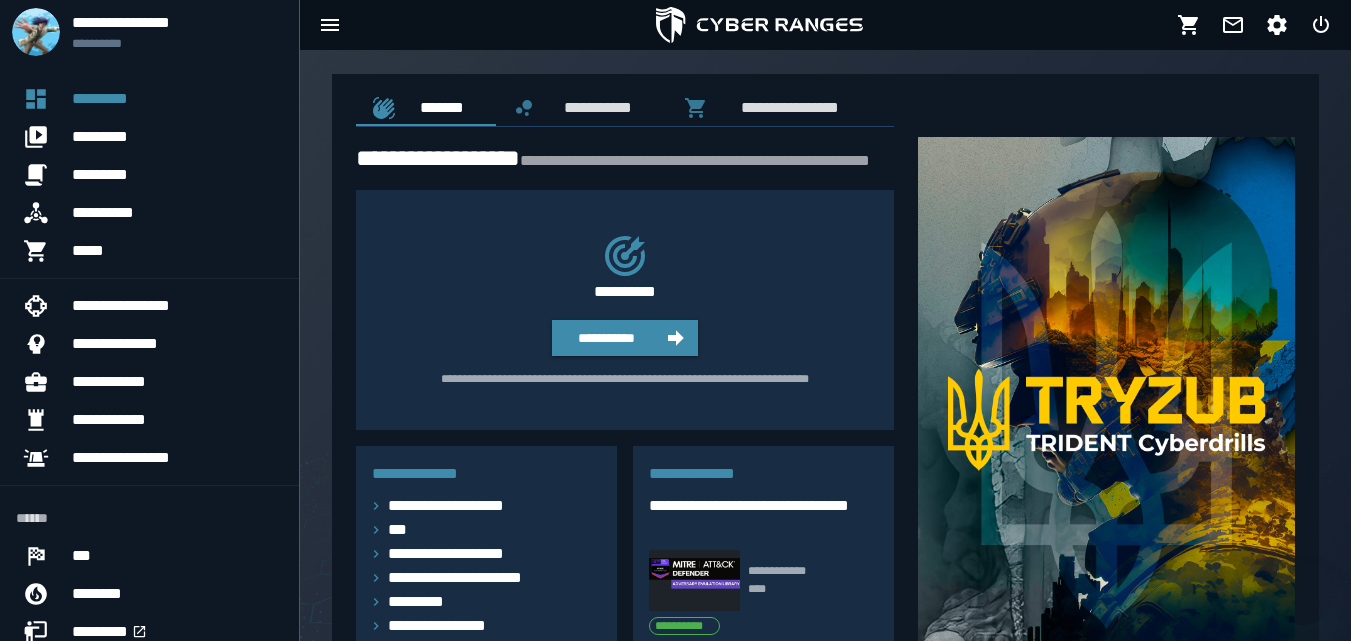 scroll, scrollTop: 0, scrollLeft: 0, axis: both 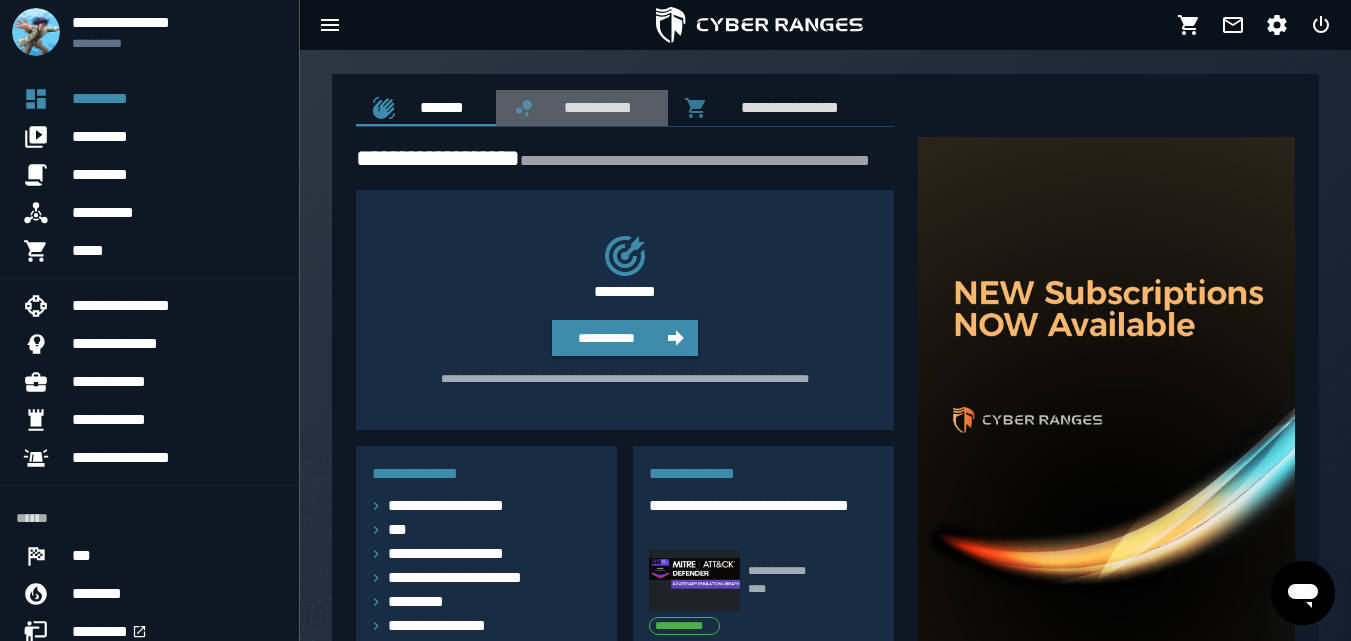 click on "**********" at bounding box center [594, 107] 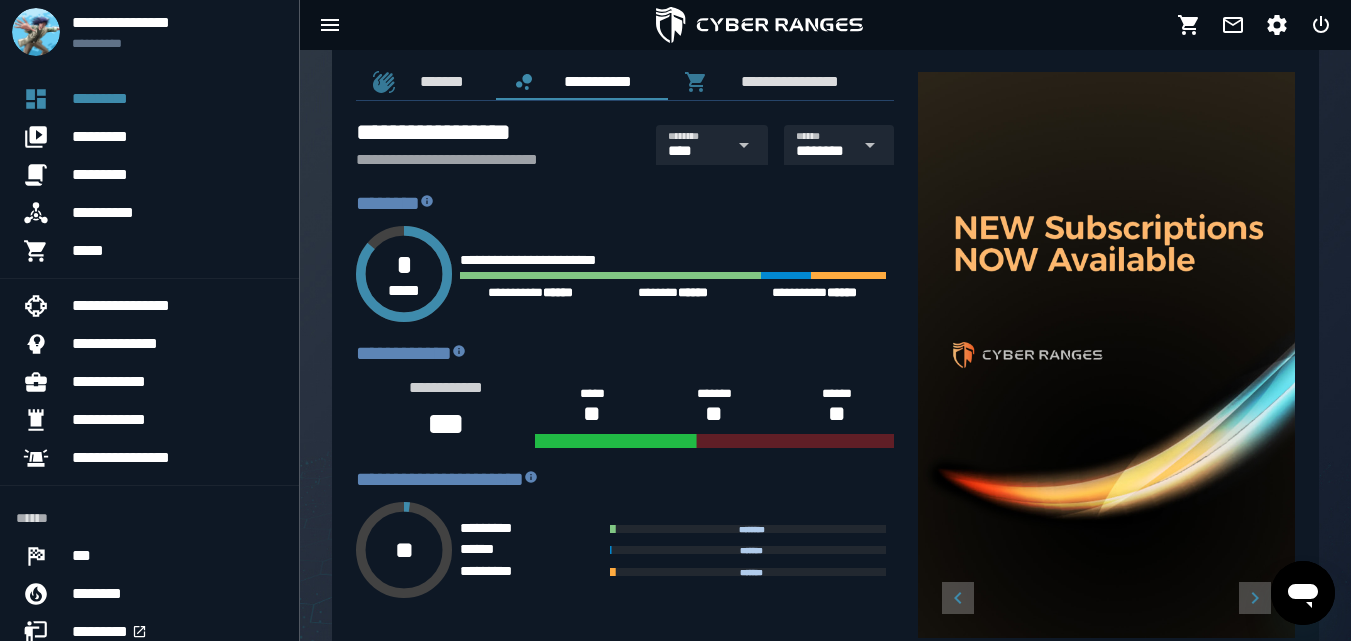 scroll, scrollTop: 0, scrollLeft: 0, axis: both 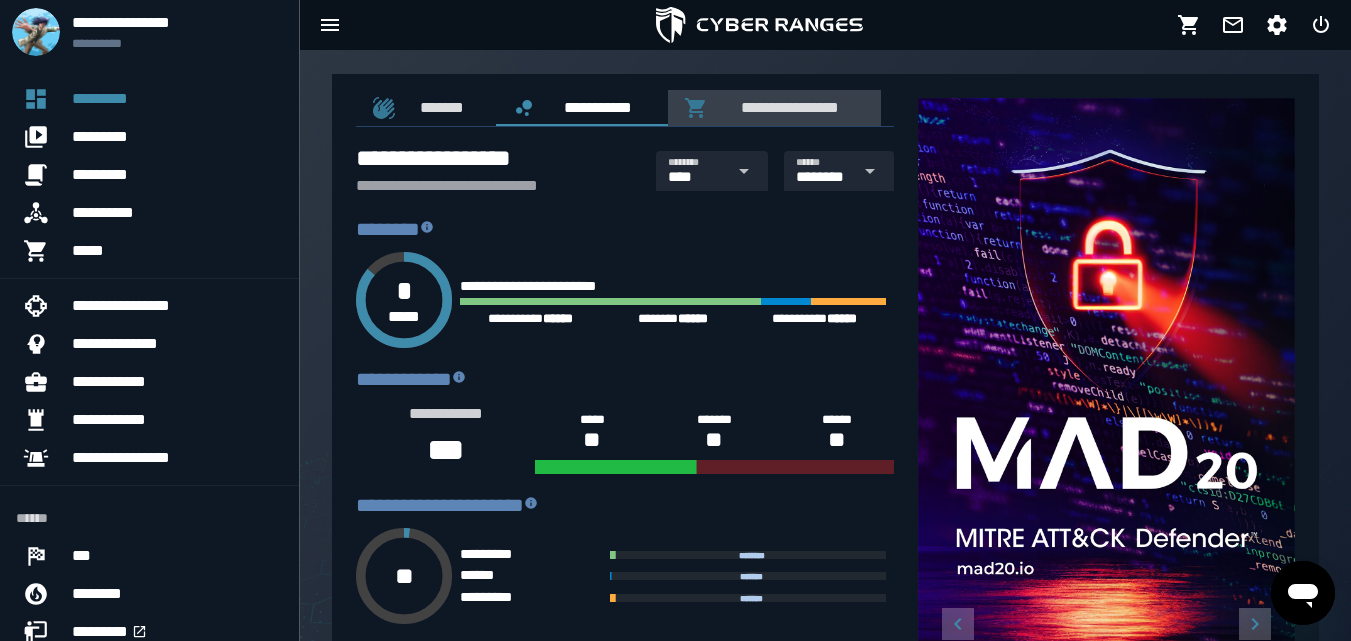 click on "**********" at bounding box center [786, 107] 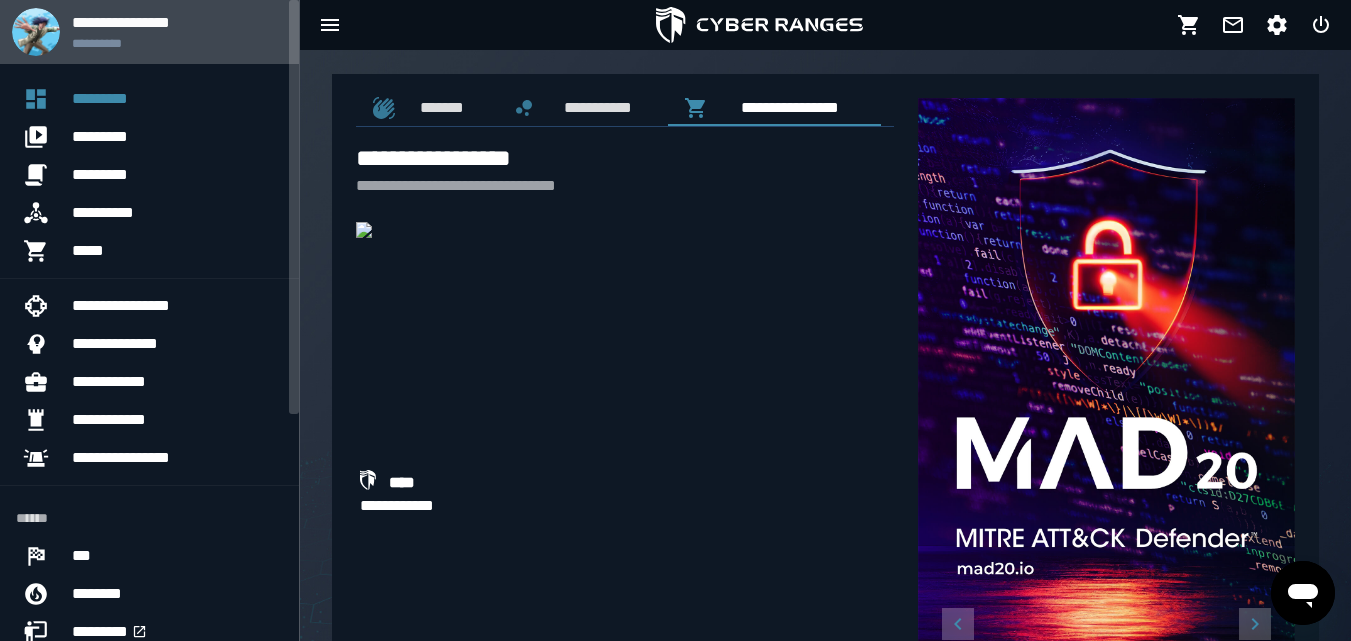 click on "**********" at bounding box center (177, 22) 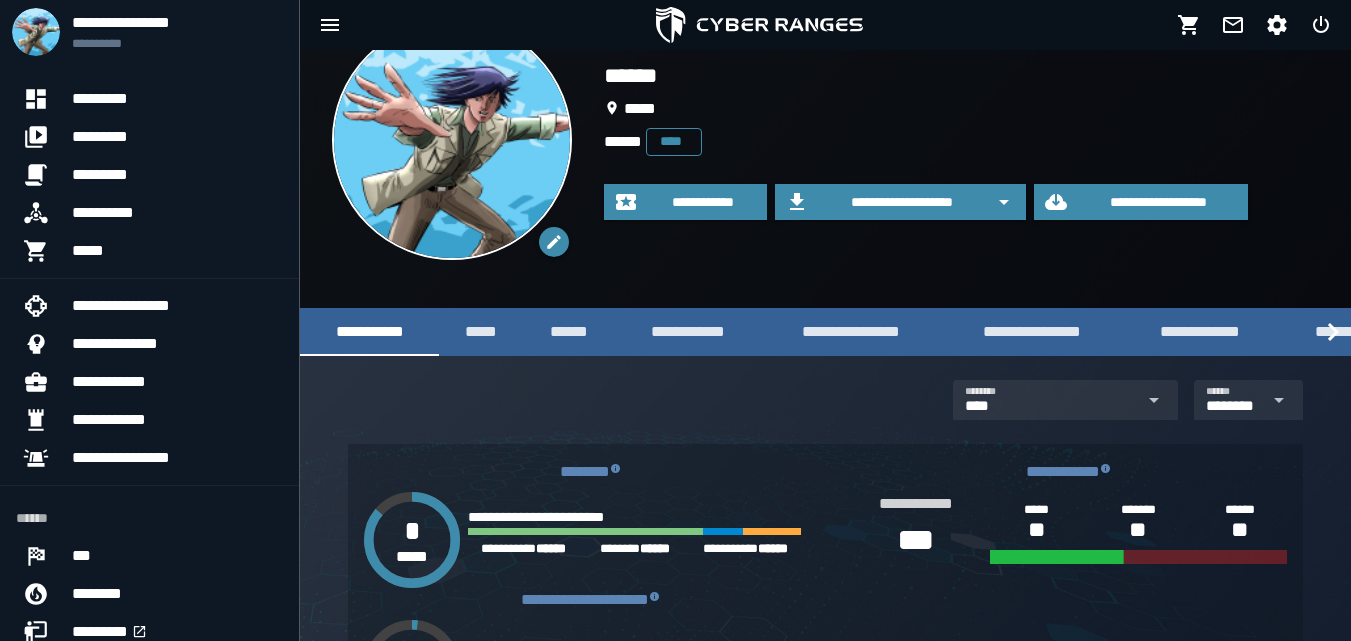 scroll, scrollTop: 0, scrollLeft: 0, axis: both 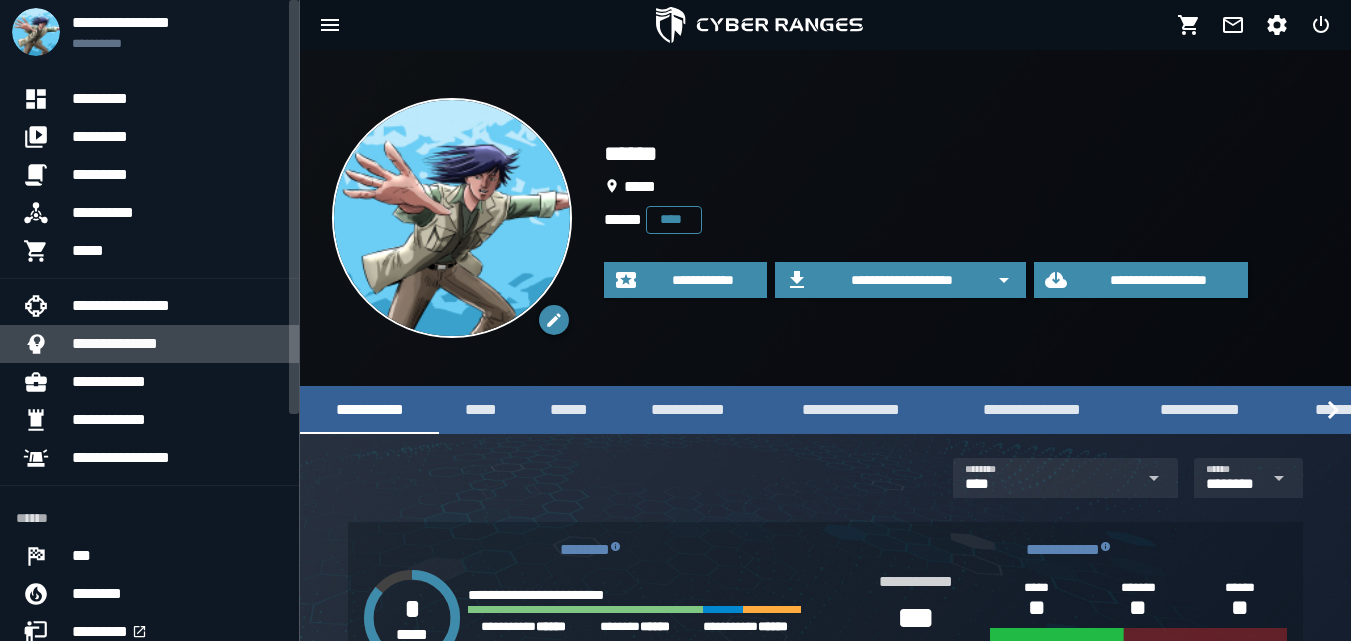 click on "**********" at bounding box center [177, 344] 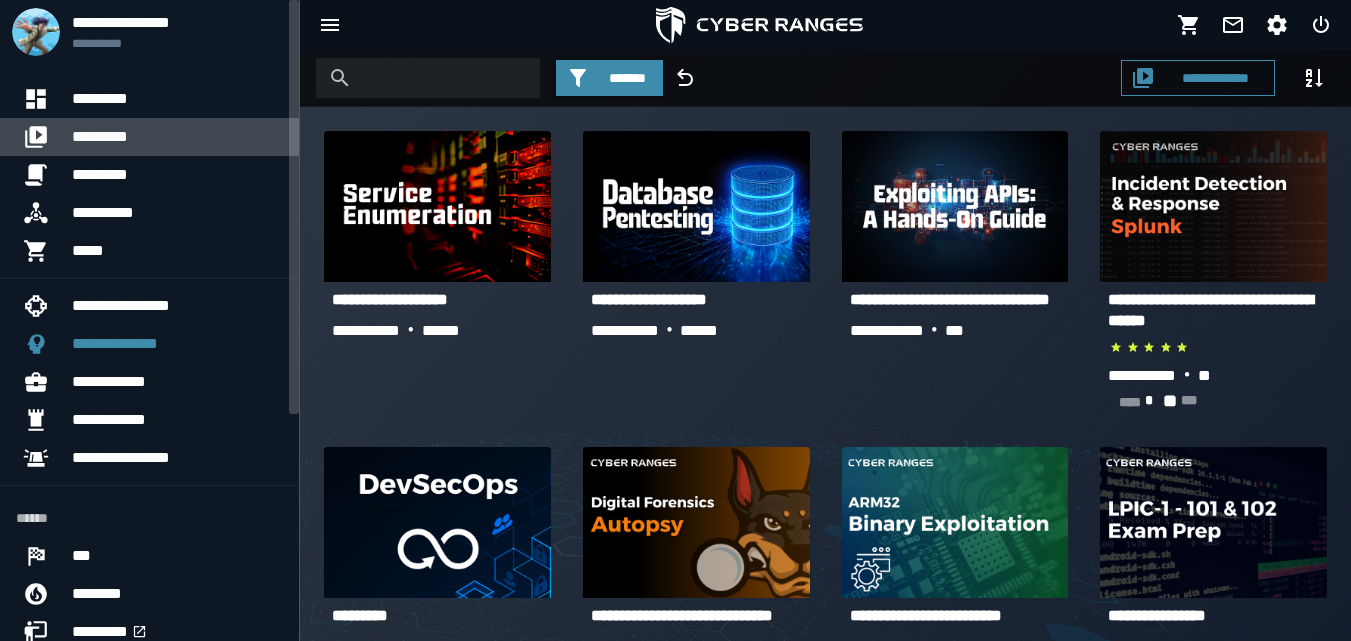 click on "*********" at bounding box center (177, 137) 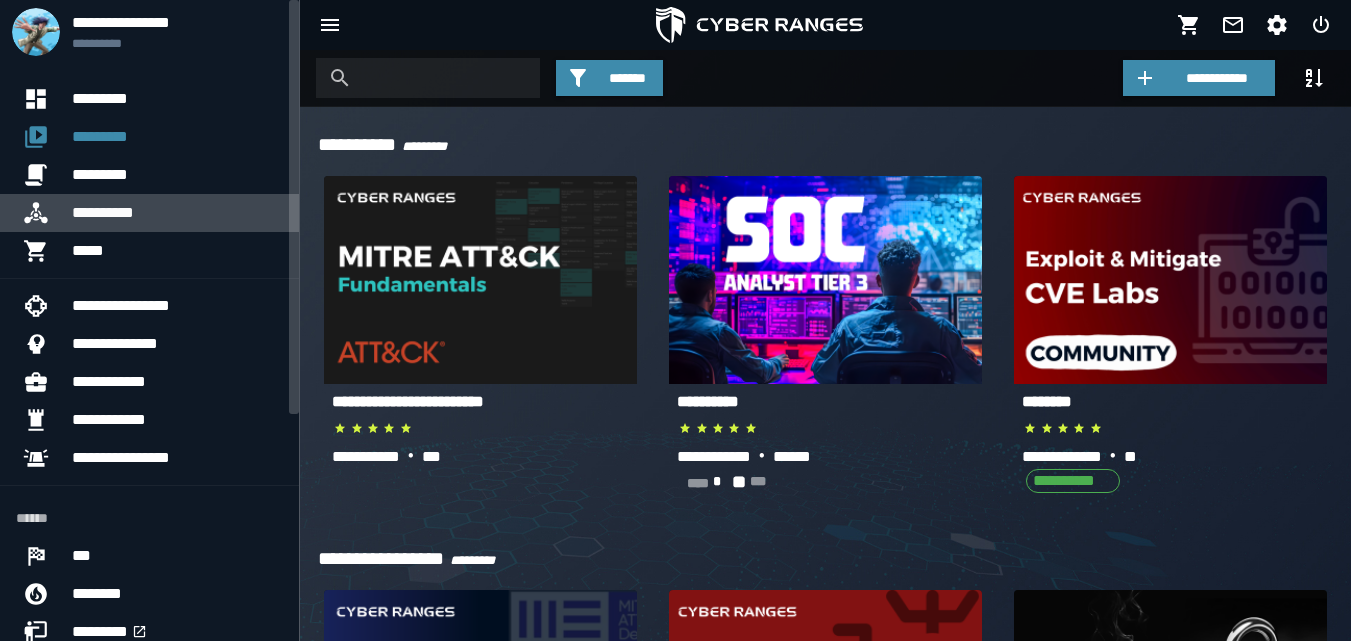click on "**********" at bounding box center [177, 213] 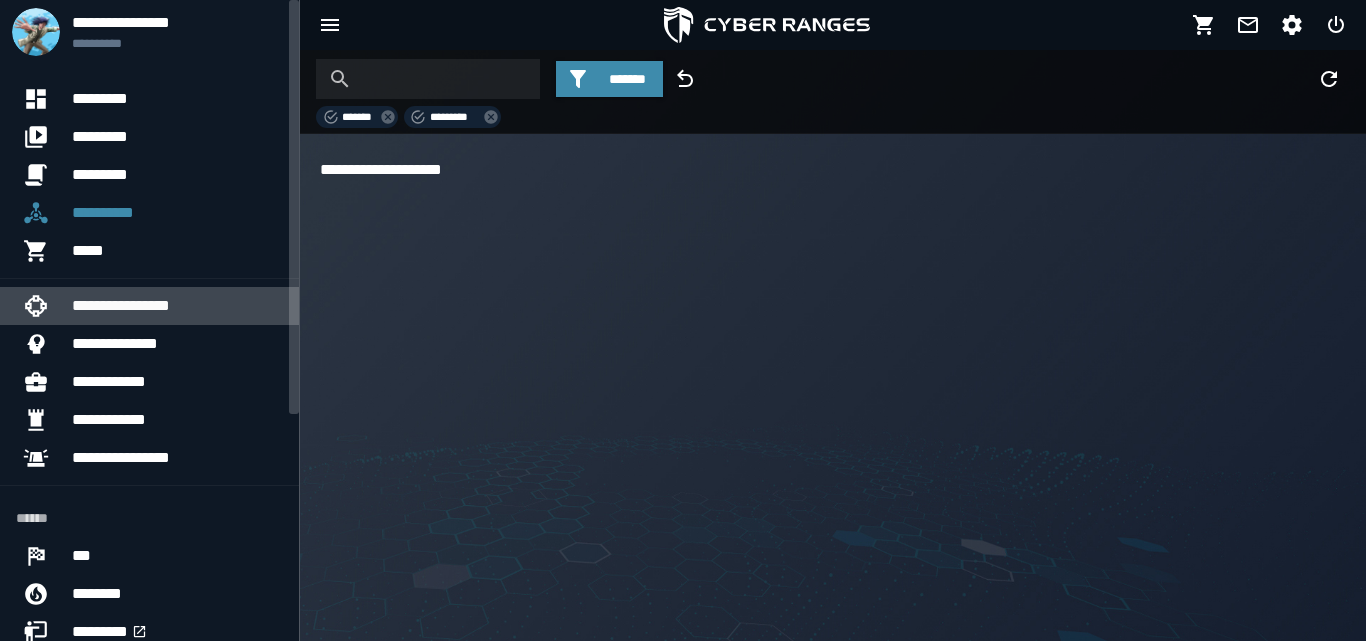 click on "**********" at bounding box center [177, 306] 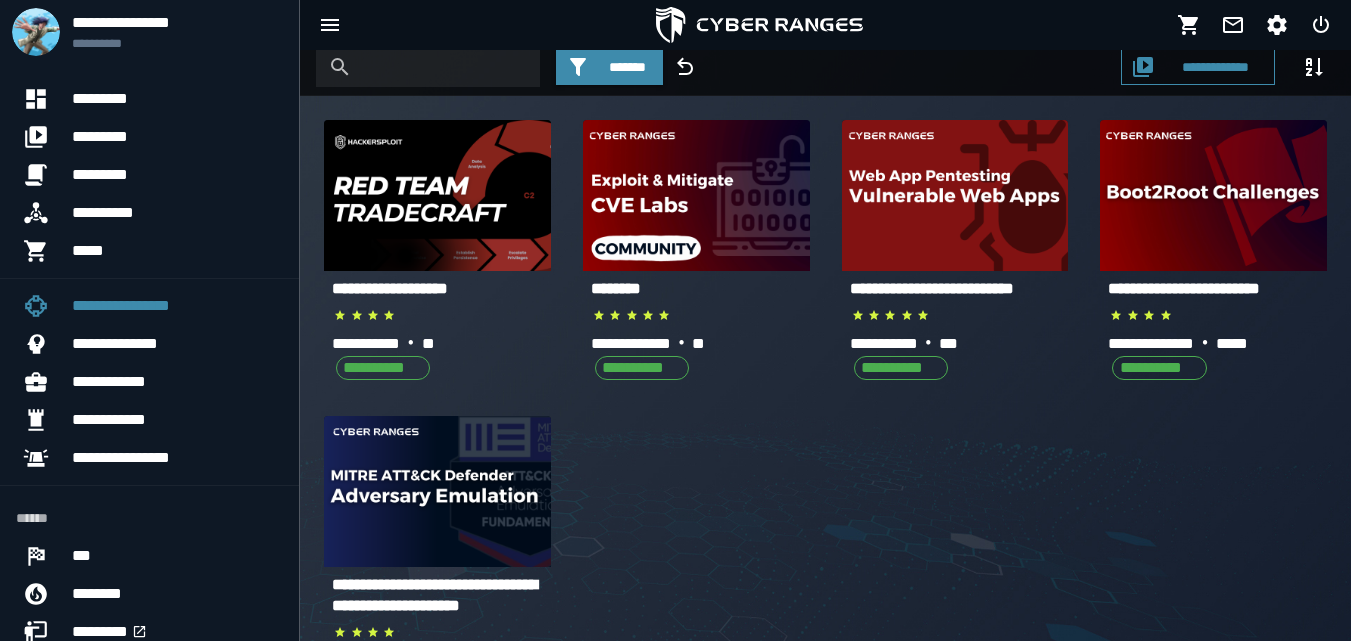 scroll, scrollTop: 0, scrollLeft: 0, axis: both 